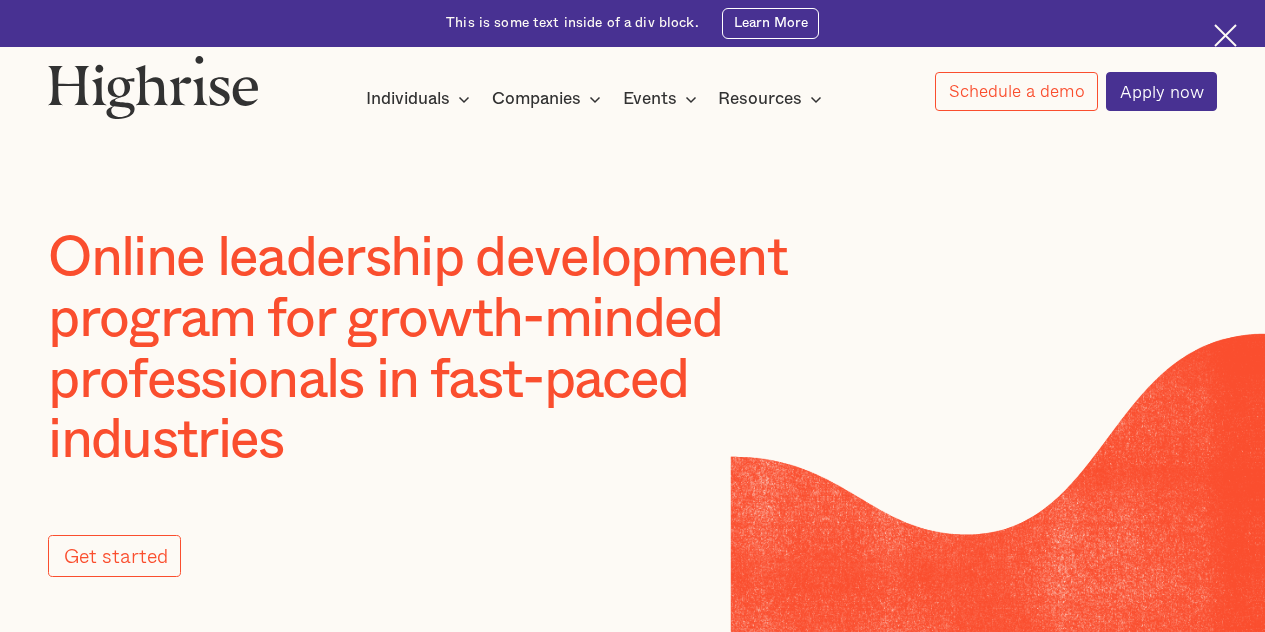 scroll, scrollTop: 0, scrollLeft: 0, axis: both 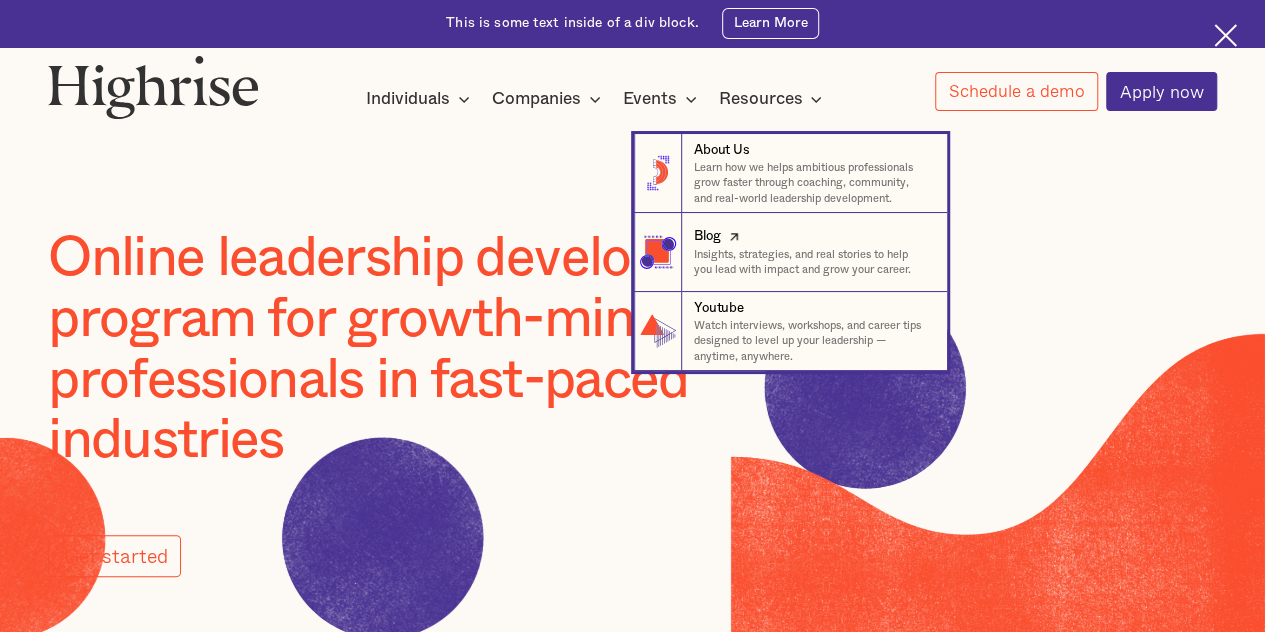 click at bounding box center [734, 237] 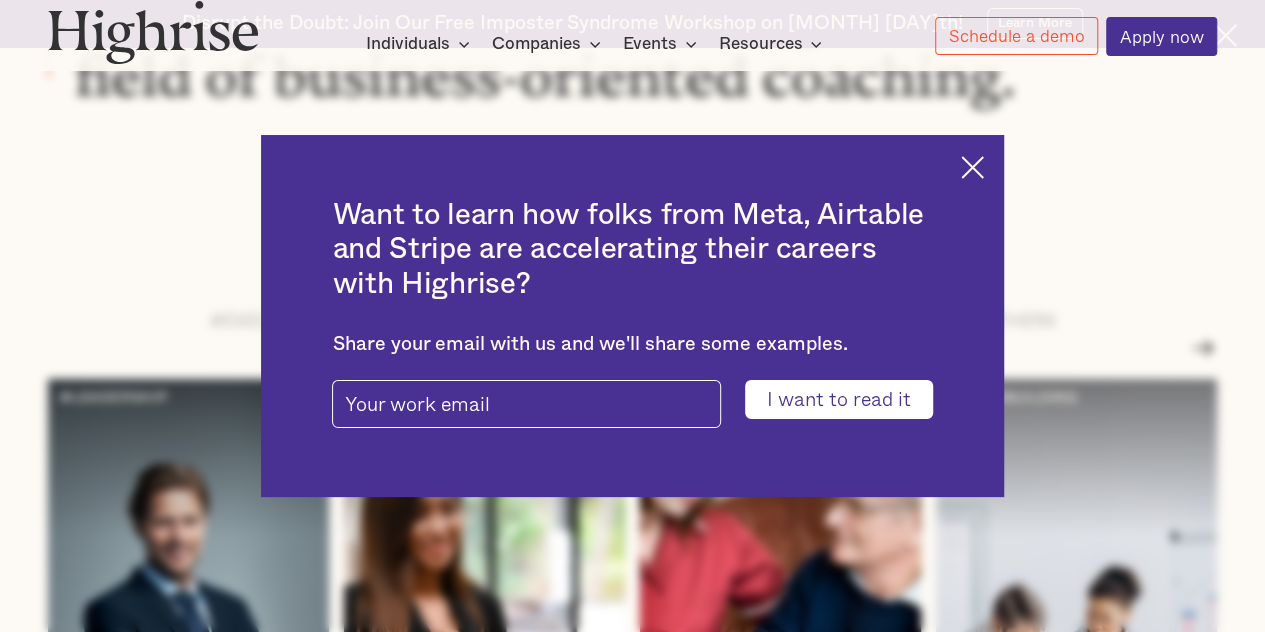 scroll, scrollTop: 2222, scrollLeft: 0, axis: vertical 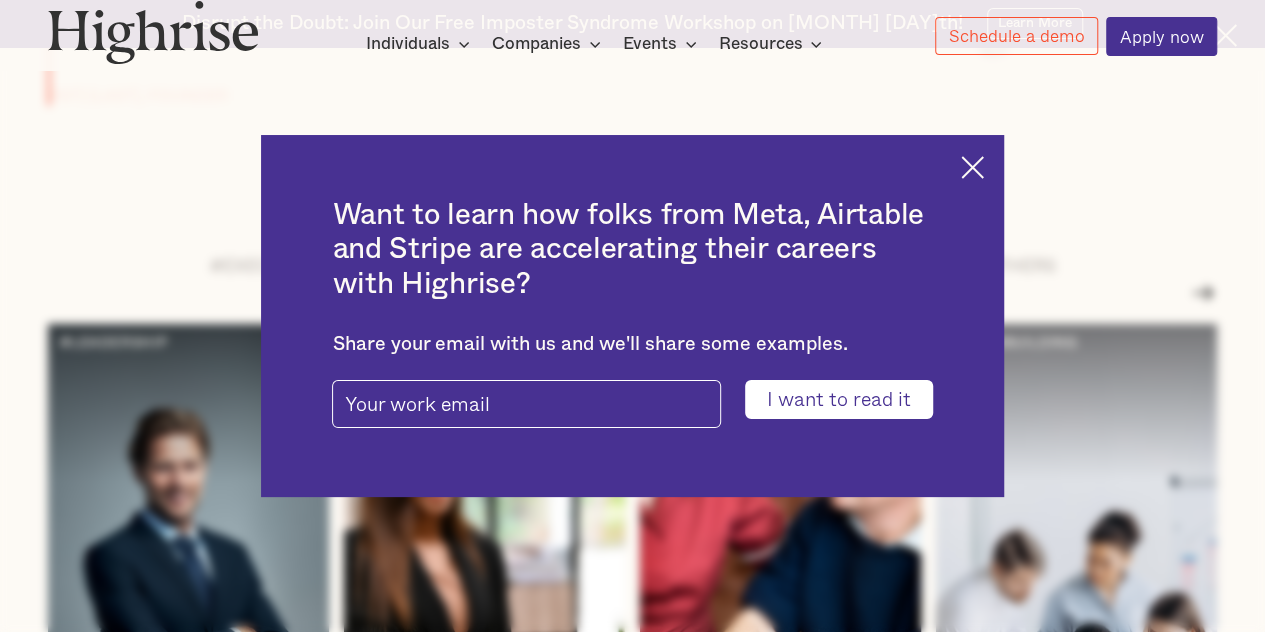 click at bounding box center [972, 167] 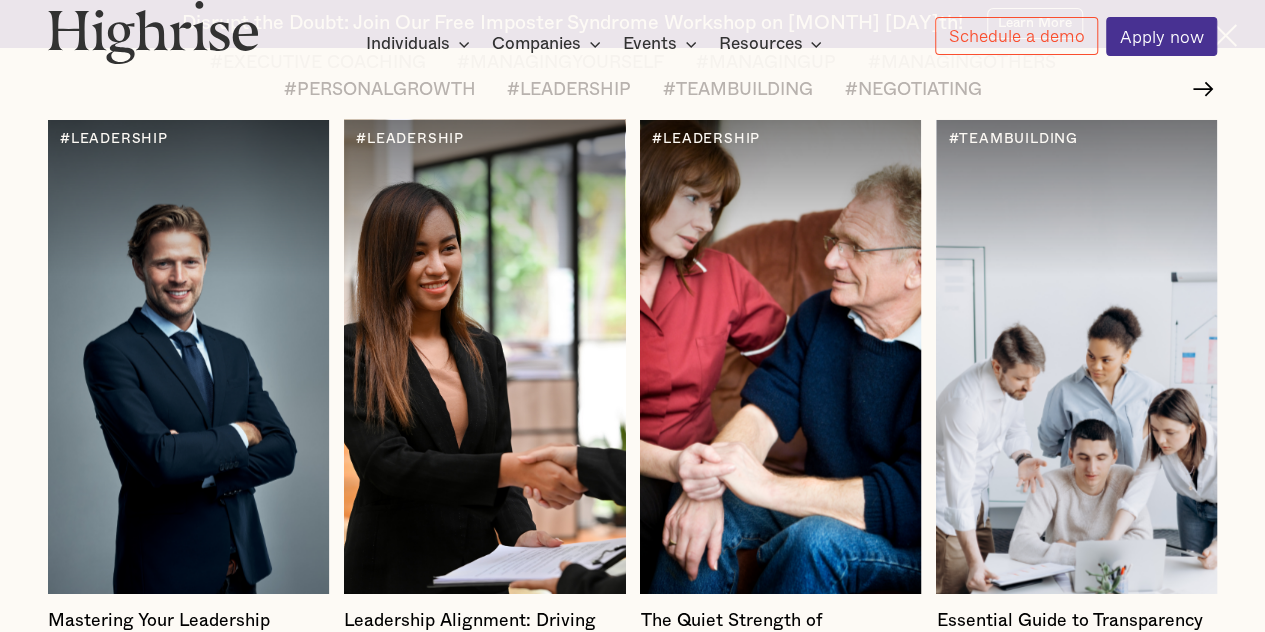 scroll, scrollTop: 2430, scrollLeft: 0, axis: vertical 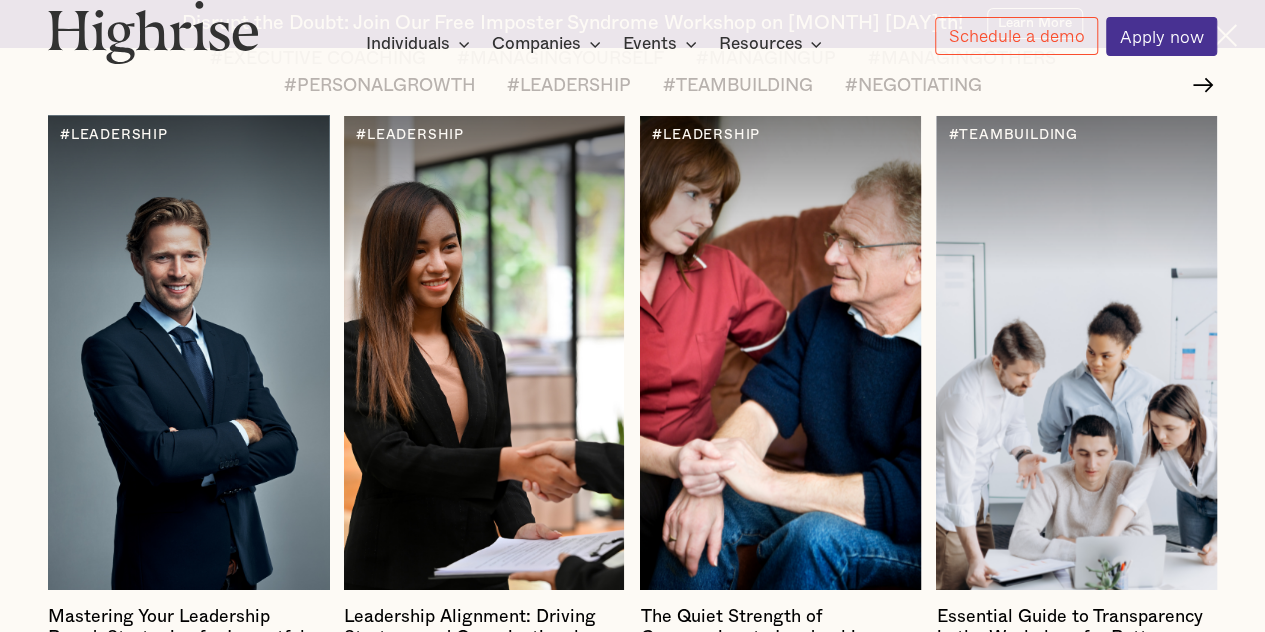 click at bounding box center (188, 353) 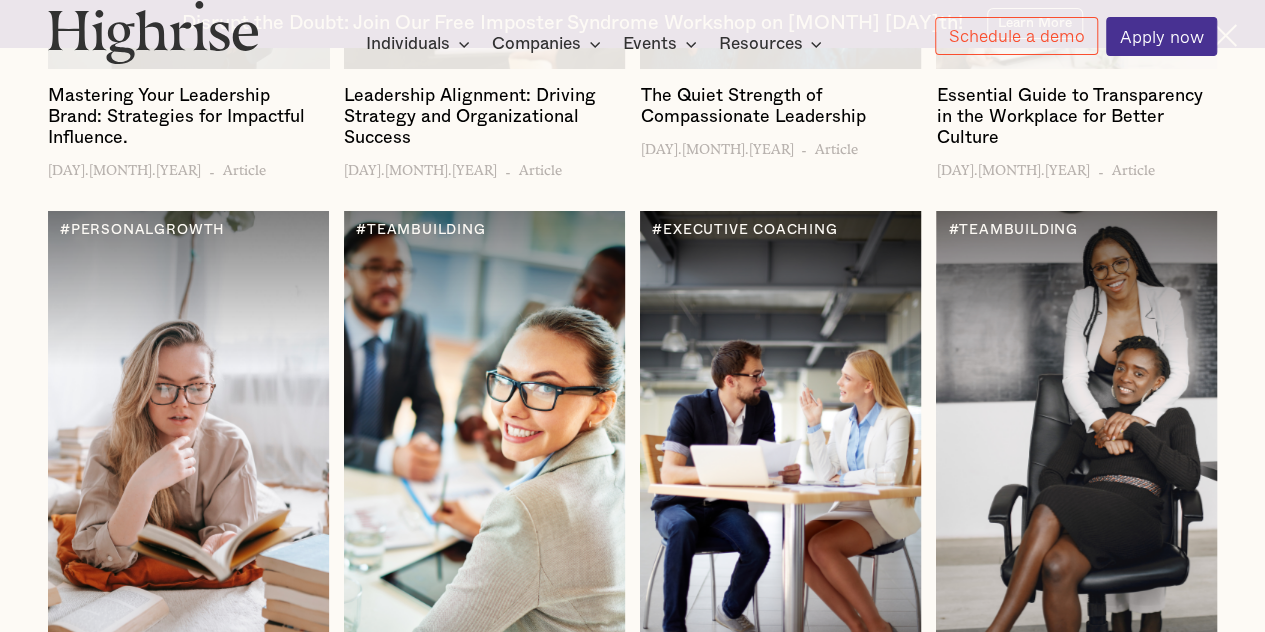 scroll, scrollTop: 3012, scrollLeft: 0, axis: vertical 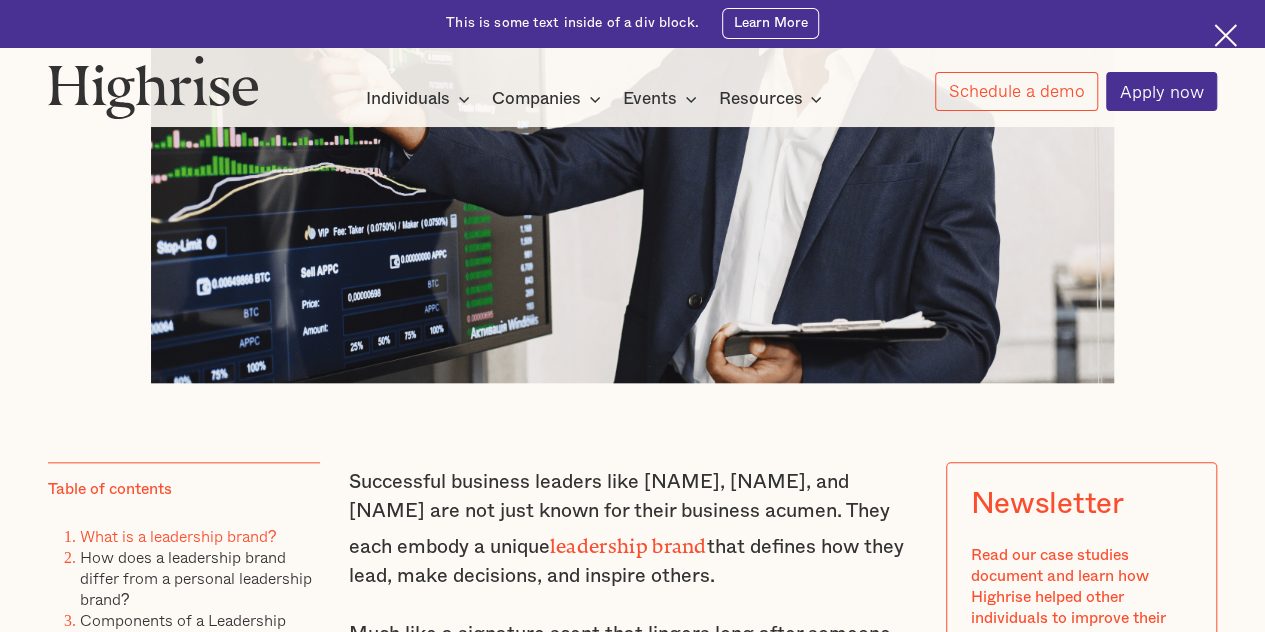 click on "What is a leadership brand?" at bounding box center (178, 536) 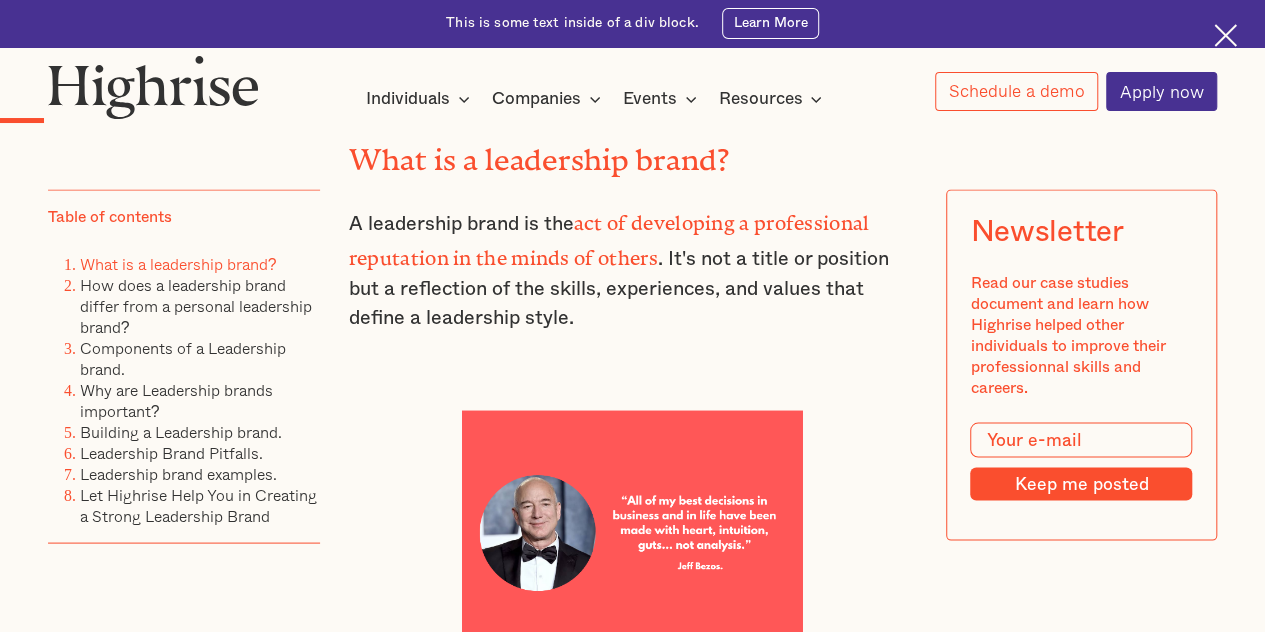 scroll, scrollTop: 1761, scrollLeft: 0, axis: vertical 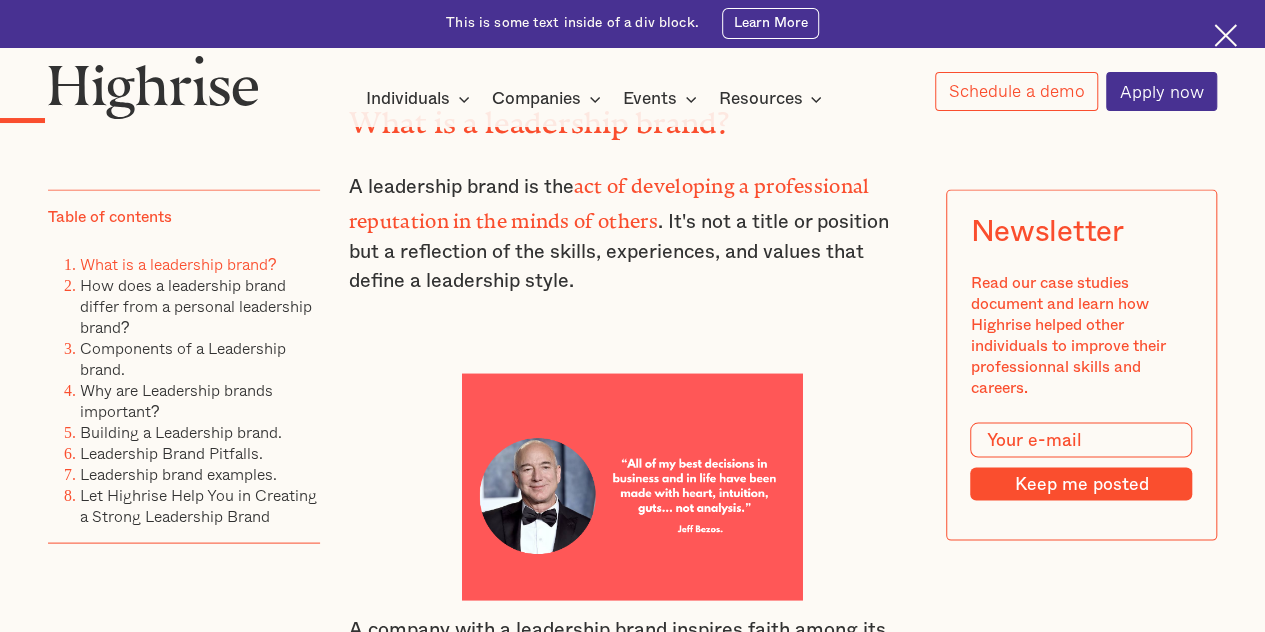 click on "How does a leadership brand differ from a personal leadership brand?" at bounding box center (200, 305) 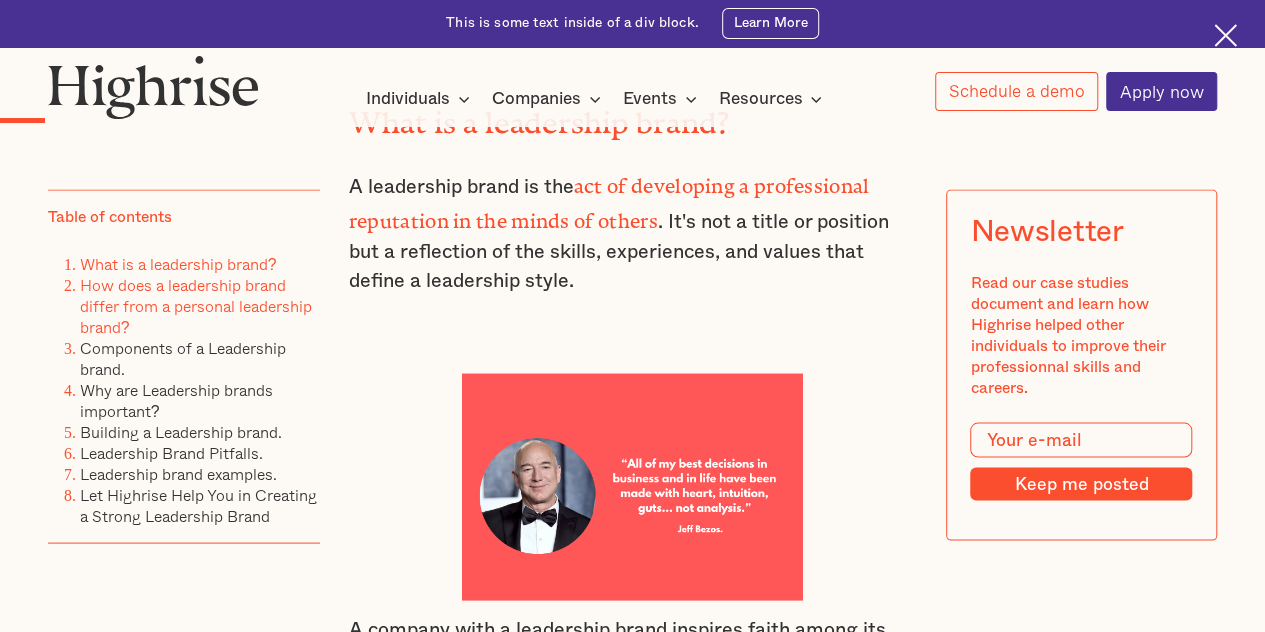 click on "How does a leadership brand differ from a personal leadership brand?" at bounding box center (196, 305) 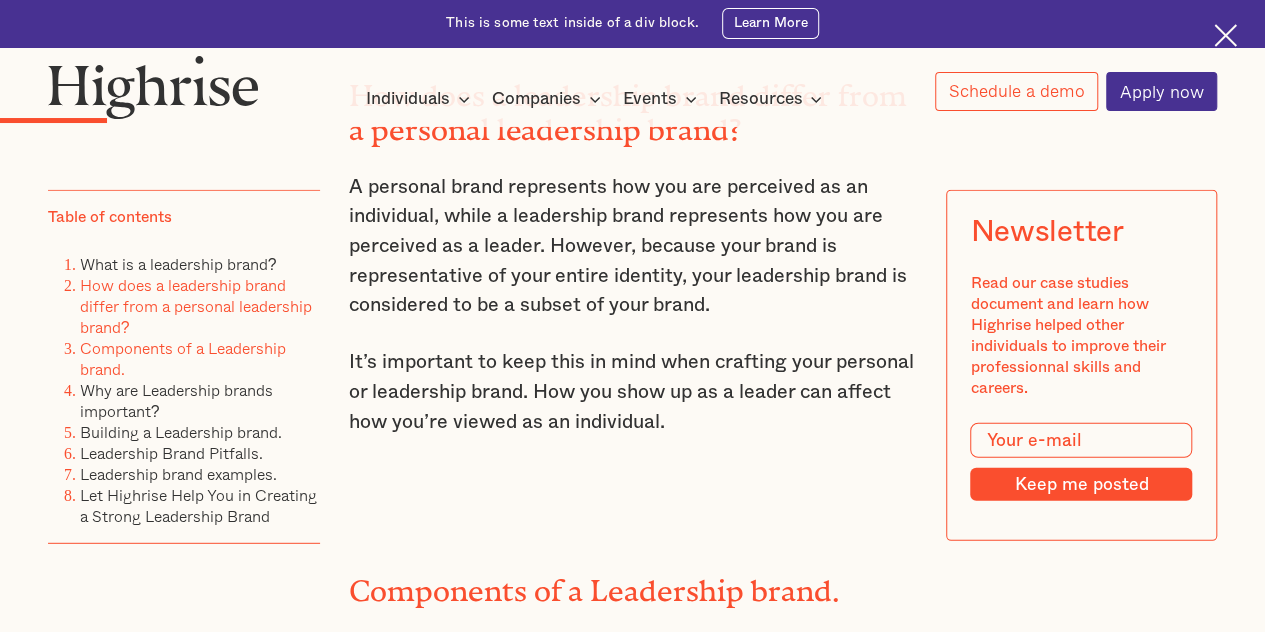 click on "Components of a Leadership brand." at bounding box center [183, 357] 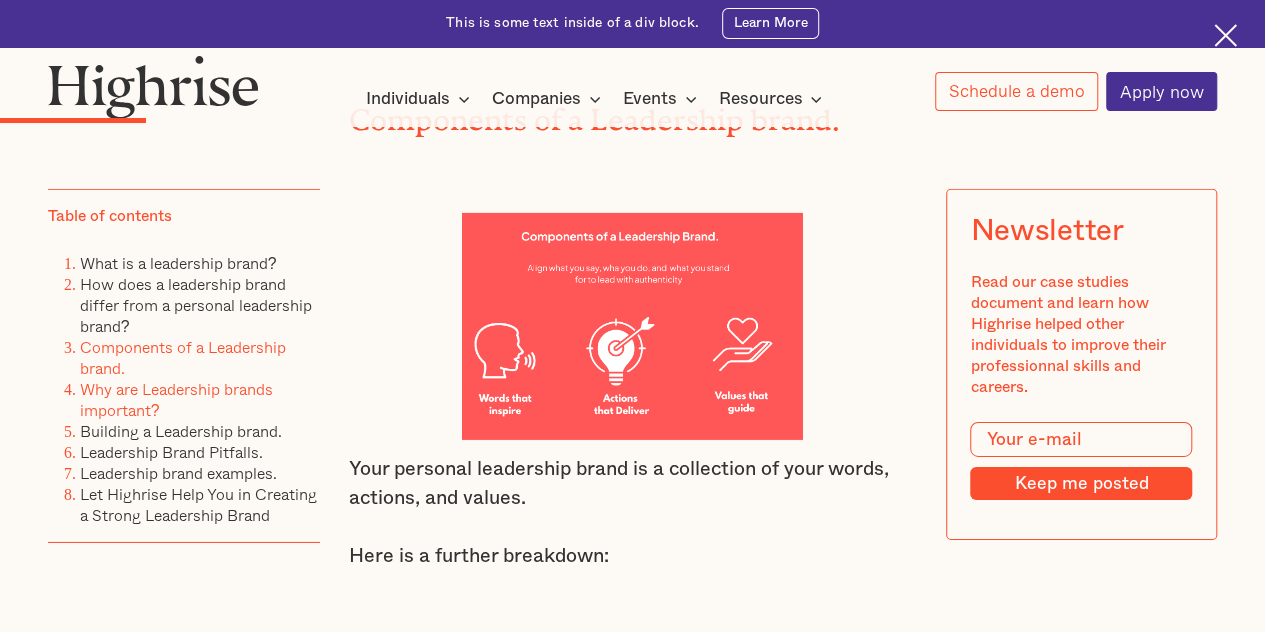 click on "Why are Leadership brands important?" at bounding box center [176, 399] 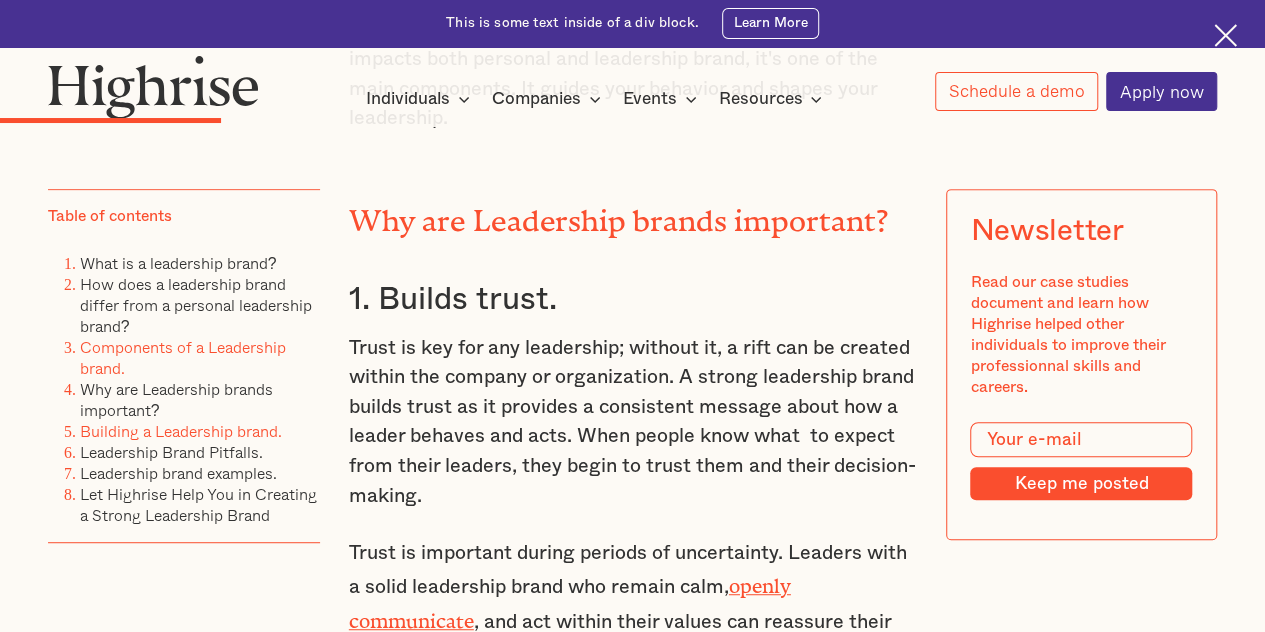 click on "Building a Leadership brand." at bounding box center [181, 431] 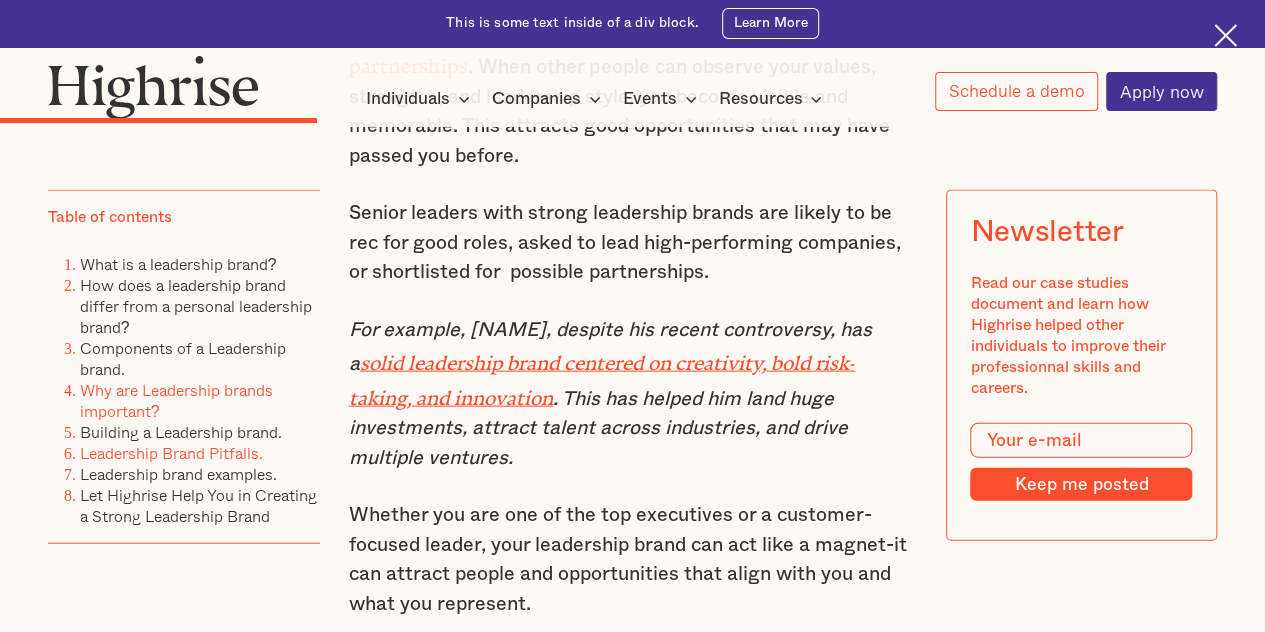 click on "Leadership Brand Pitfalls." at bounding box center [171, 452] 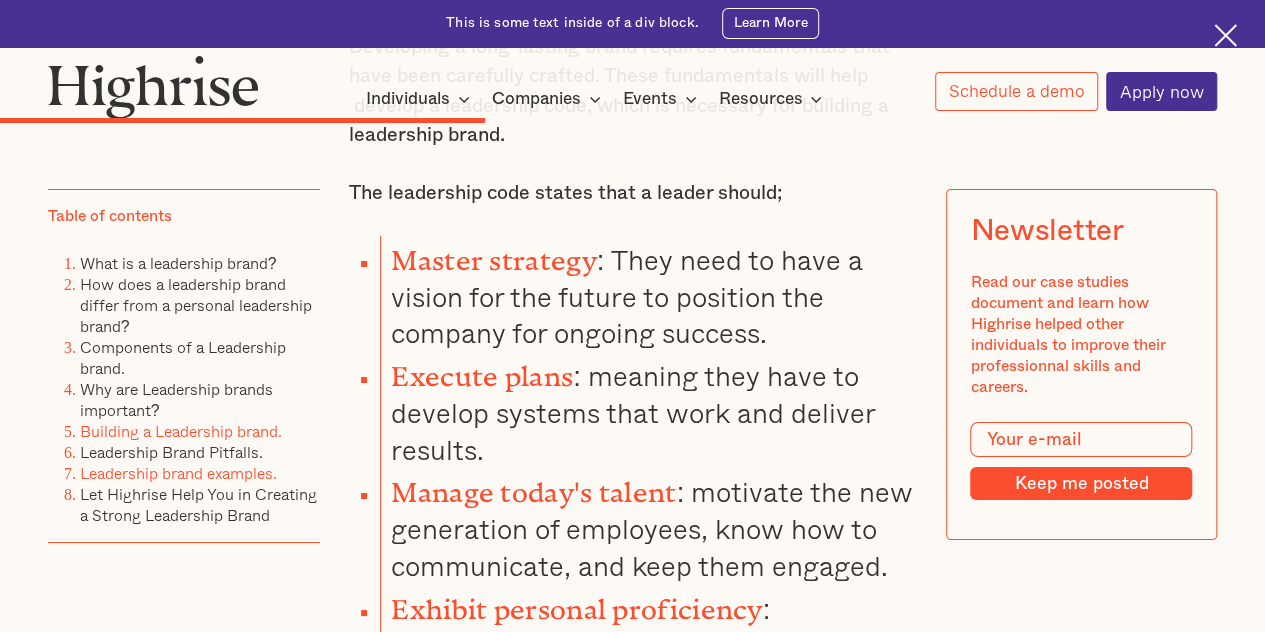 click on "Leadership brand examples." at bounding box center [178, 473] 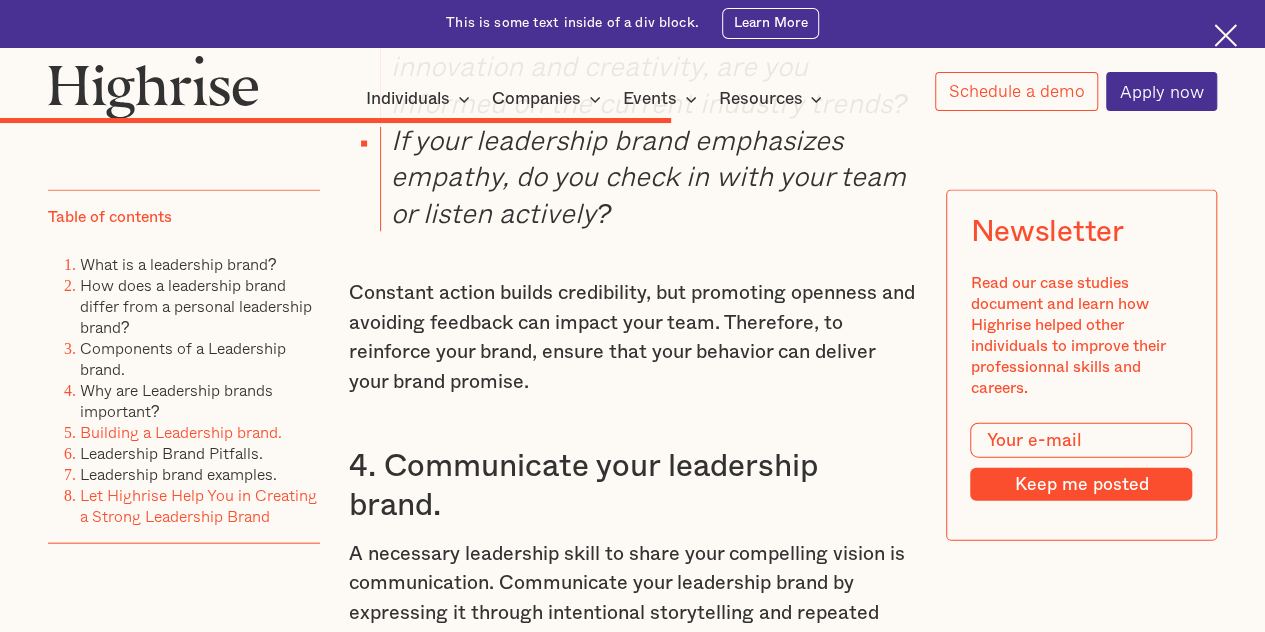 click on "Let Highrise Help You in Creating a Strong Leadership Brand" at bounding box center [198, 504] 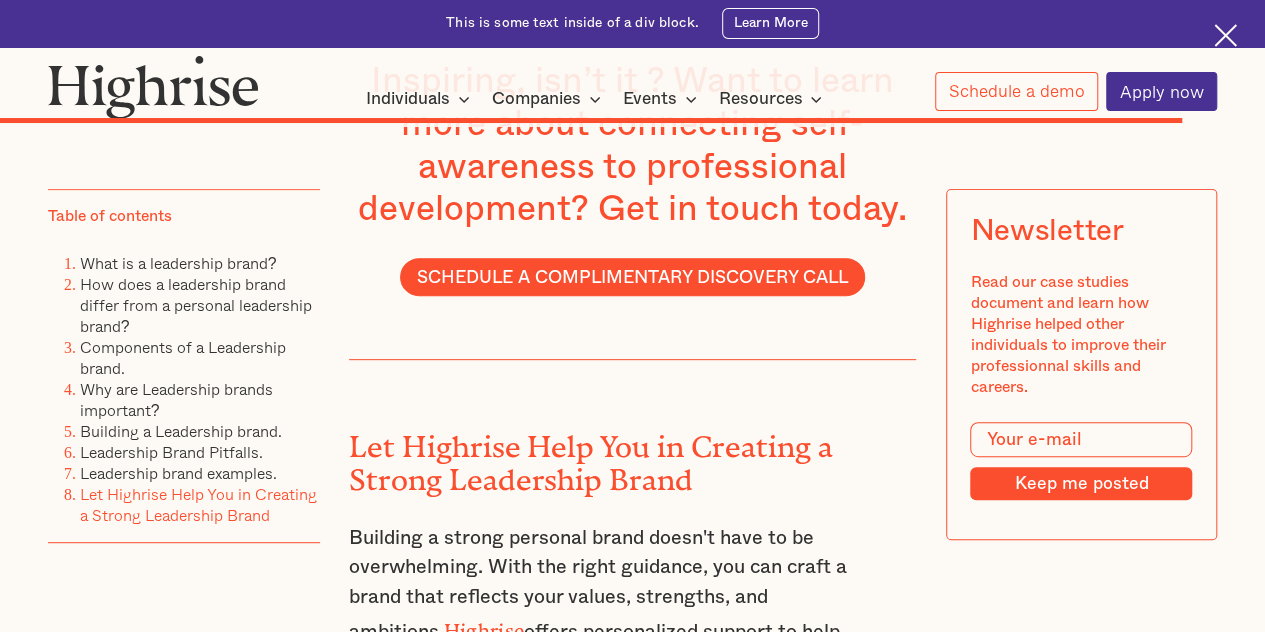 scroll, scrollTop: 15483, scrollLeft: 0, axis: vertical 